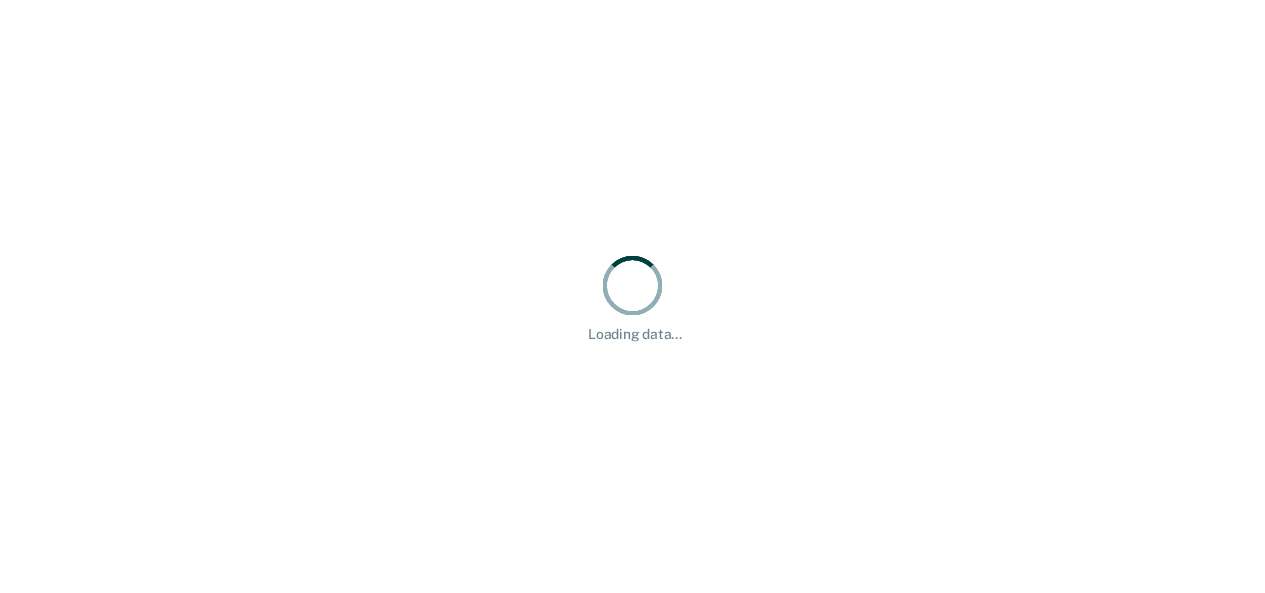 scroll, scrollTop: 0, scrollLeft: 0, axis: both 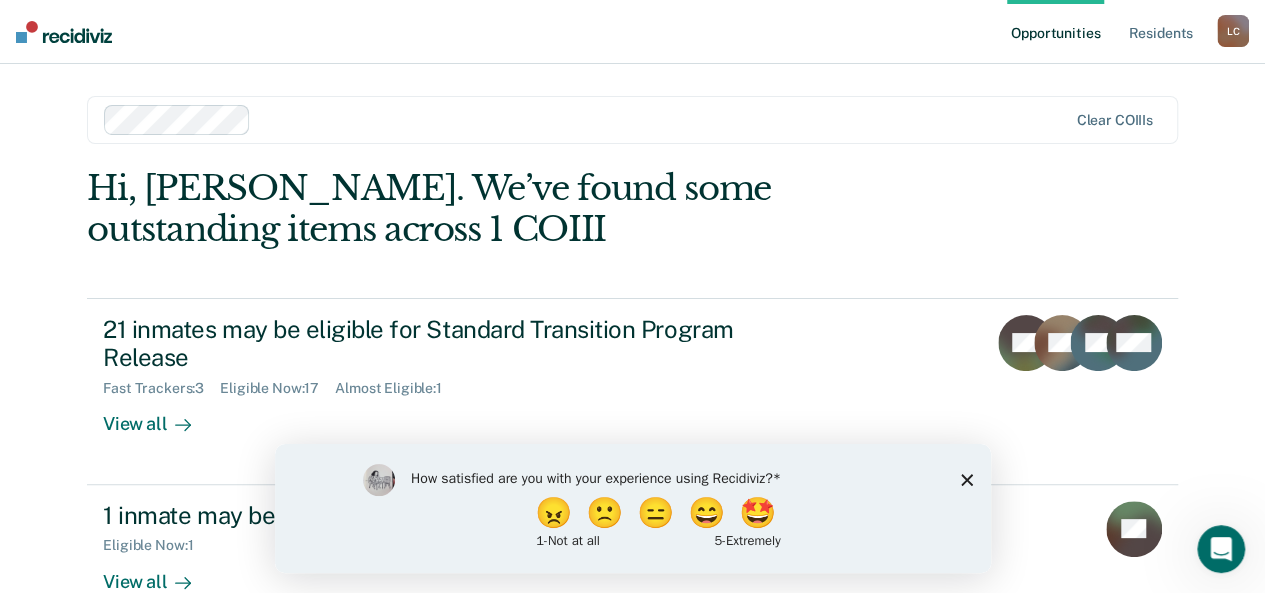 click on "How satisfied are you with your experience using Recidiviz? 😠 🙁 😑 😄 🤩 1  -  Not at all 5  -  Extremely" at bounding box center [632, 507] 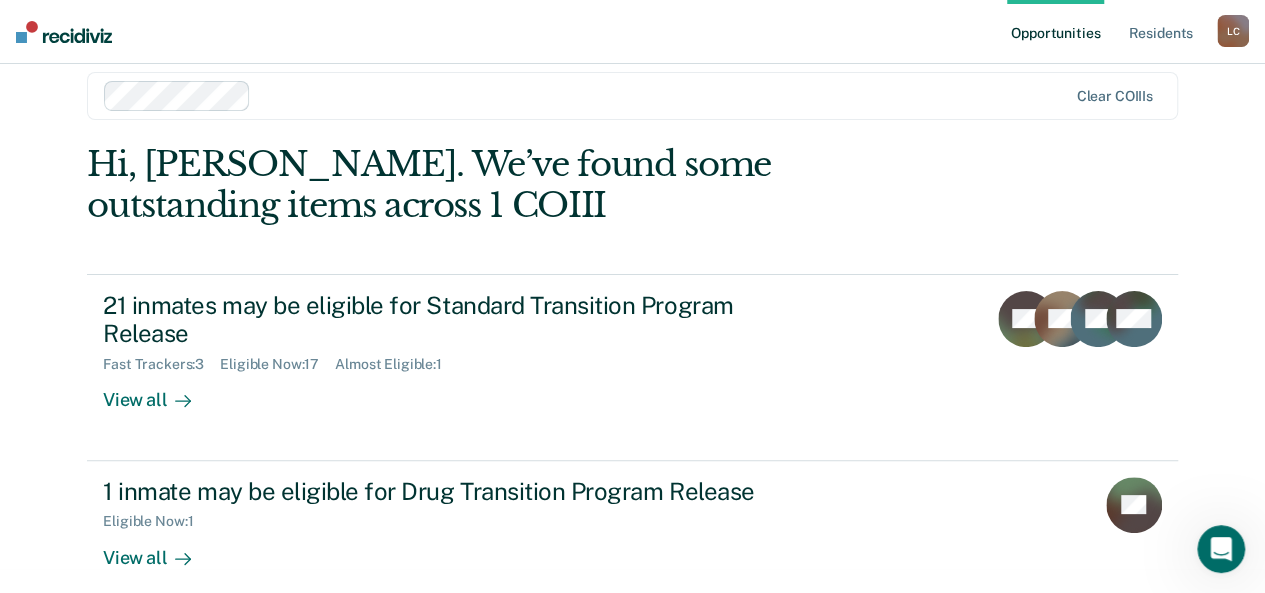 scroll, scrollTop: 47, scrollLeft: 0, axis: vertical 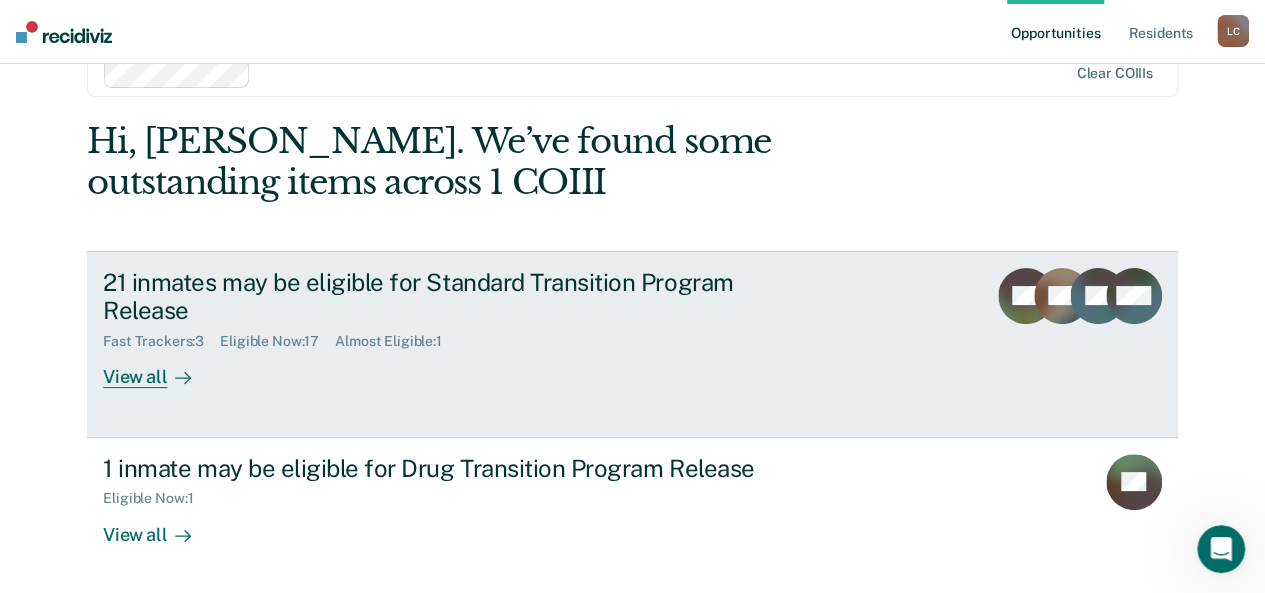 click on "View all" at bounding box center [159, 369] 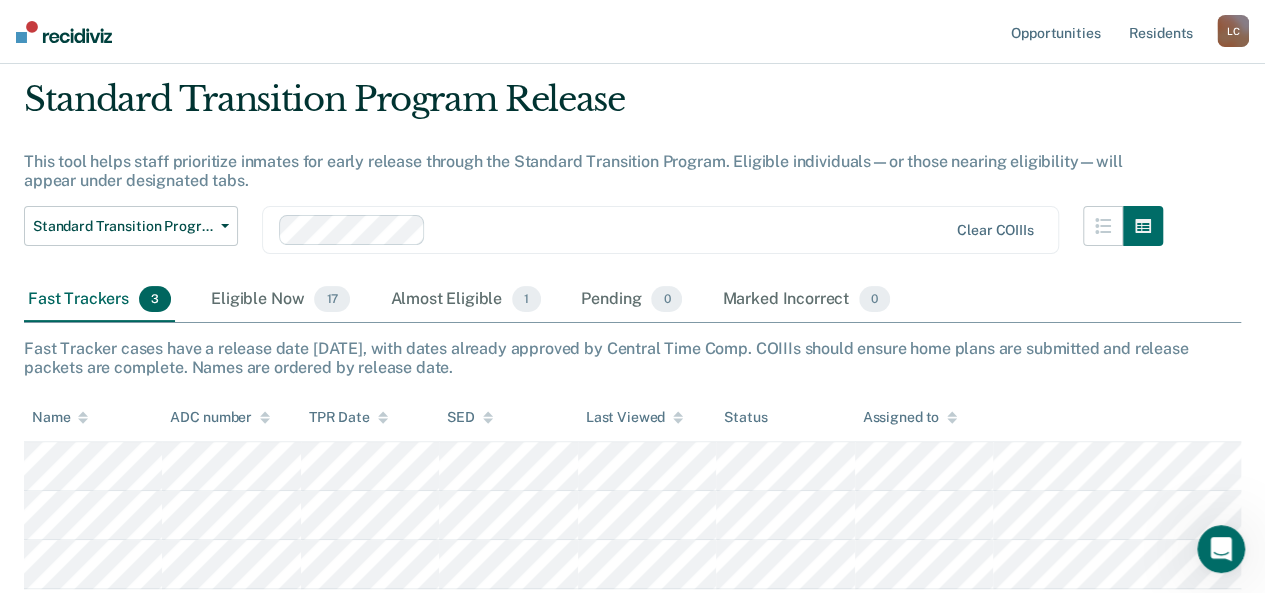 scroll, scrollTop: 100, scrollLeft: 0, axis: vertical 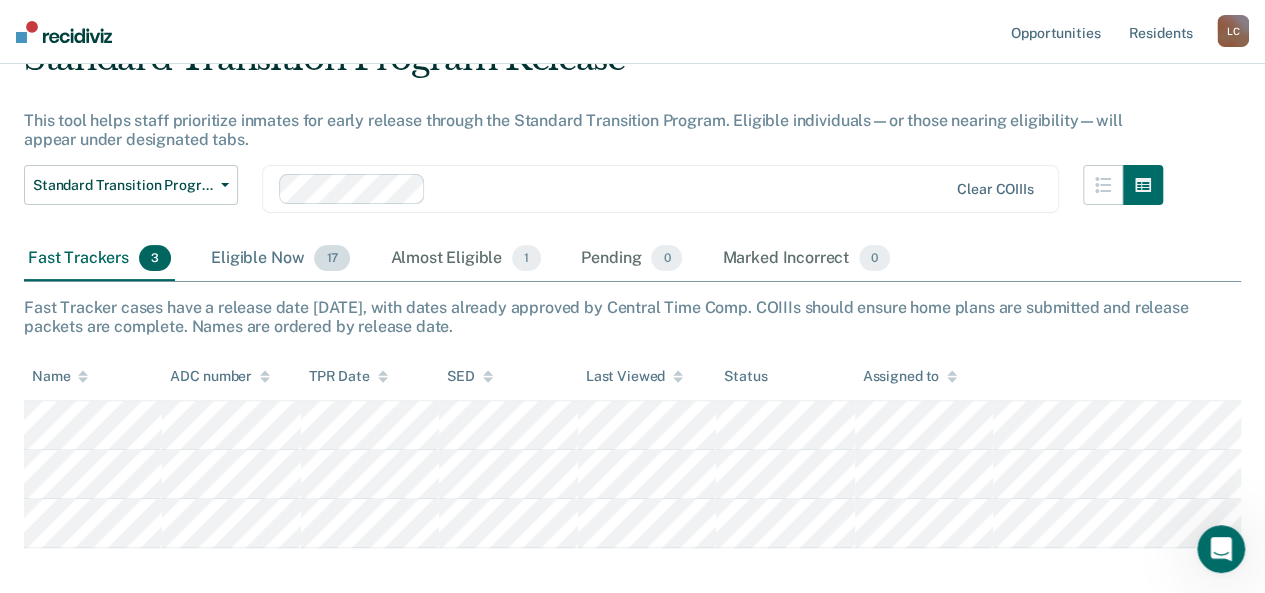 click on "Eligible Now 17" at bounding box center (280, 259) 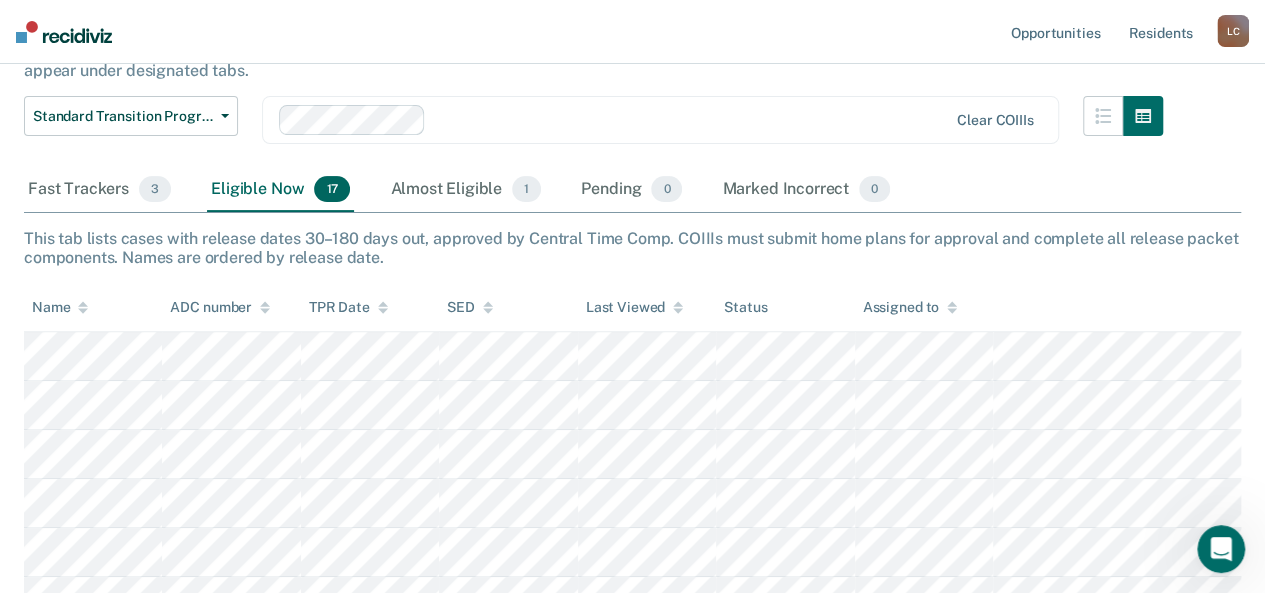 scroll, scrollTop: 200, scrollLeft: 0, axis: vertical 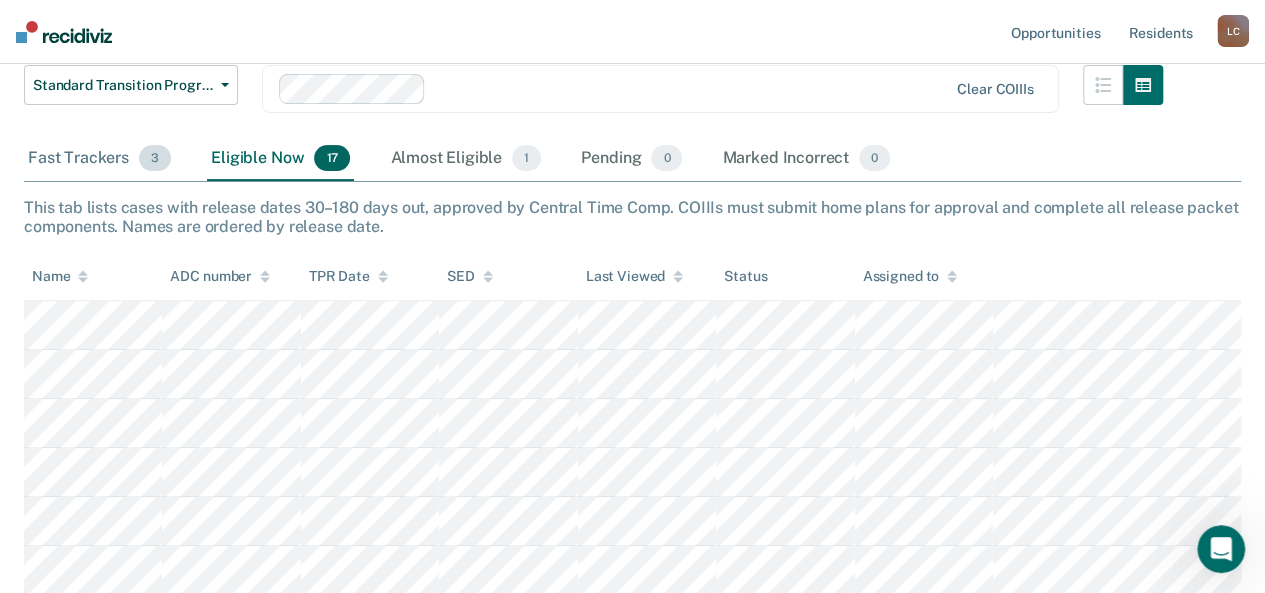click on "Fast Trackers 3" at bounding box center (99, 159) 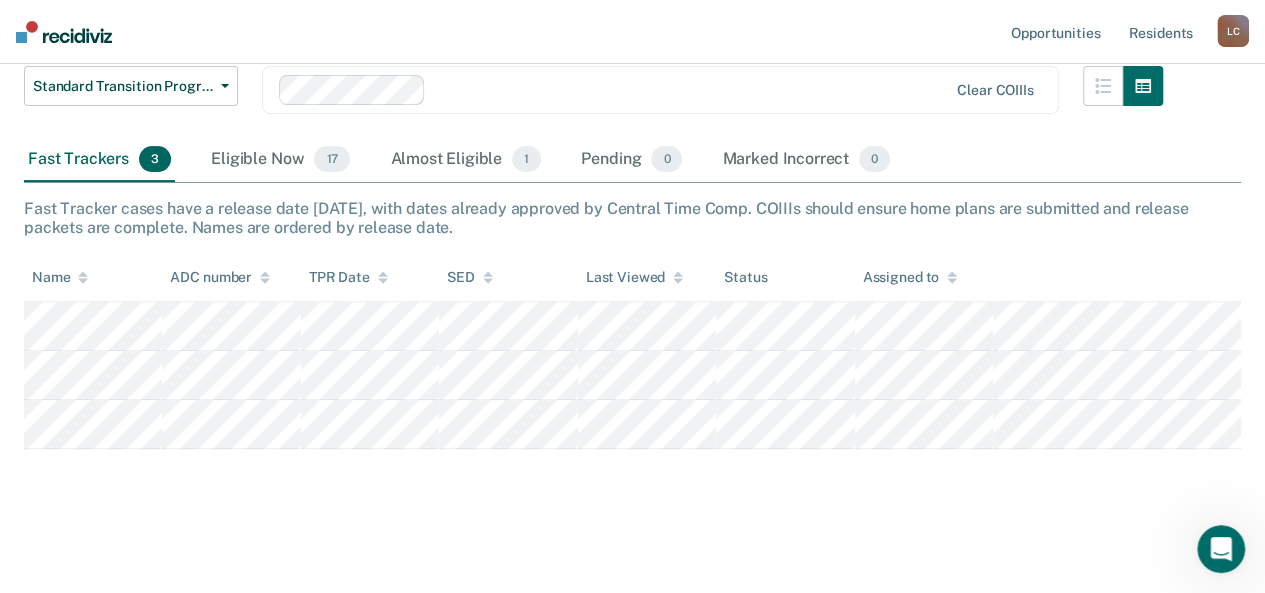 scroll, scrollTop: 198, scrollLeft: 0, axis: vertical 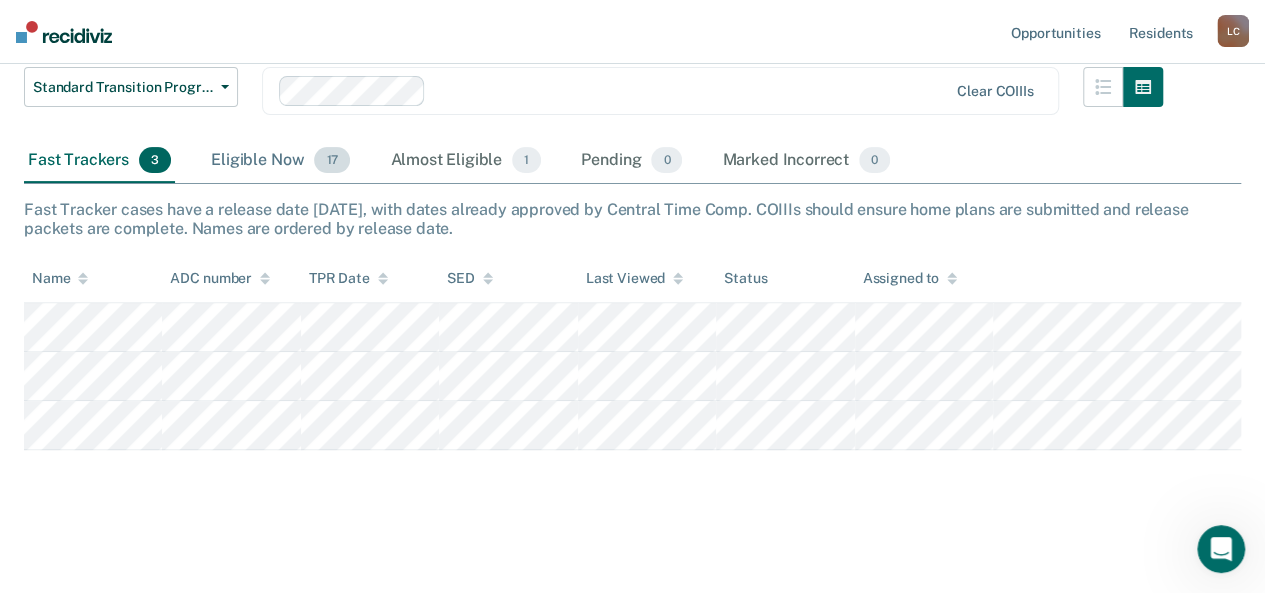 click on "Eligible Now 17" at bounding box center (280, 161) 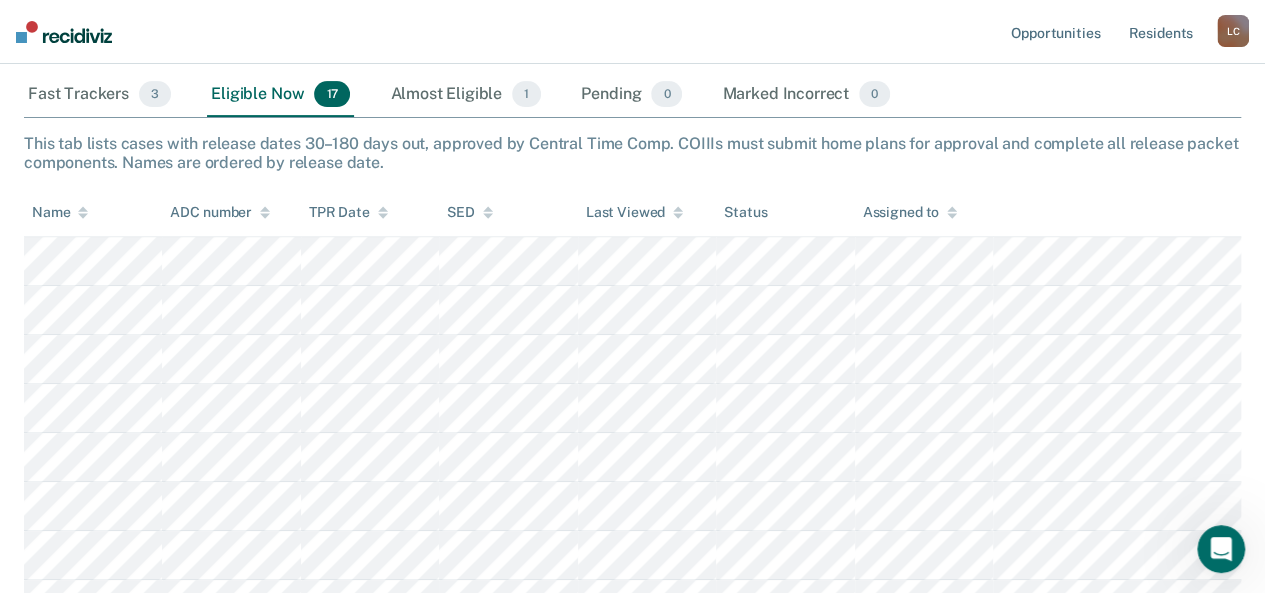 scroll, scrollTop: 198, scrollLeft: 0, axis: vertical 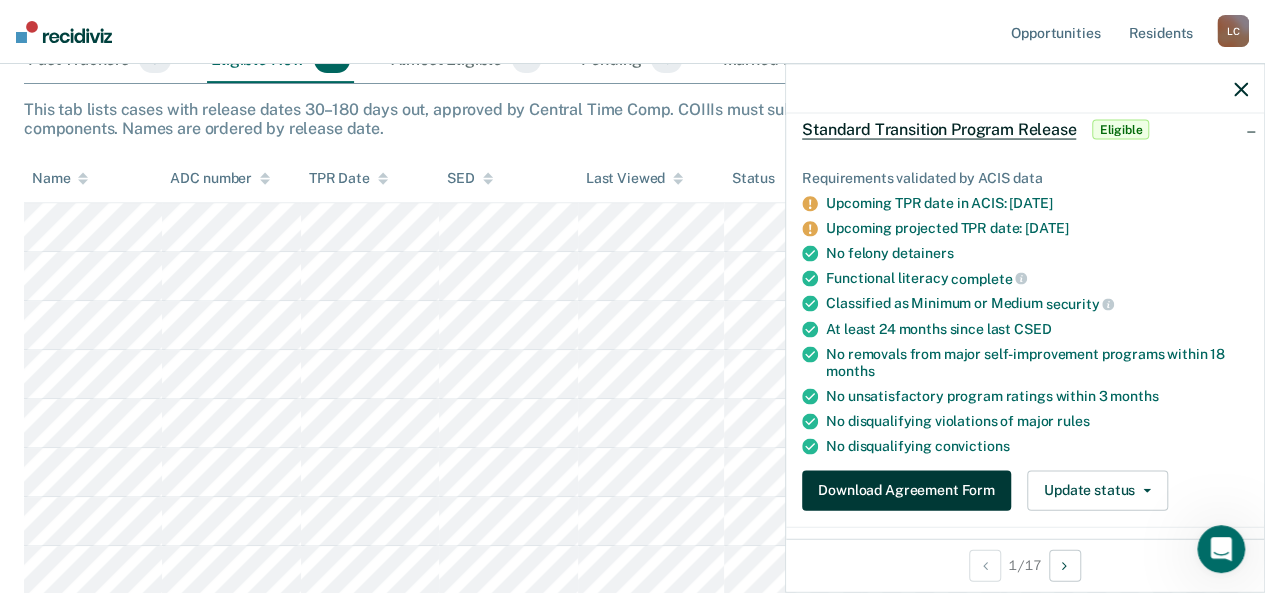 click on "Download Agreement Form" at bounding box center [906, 490] 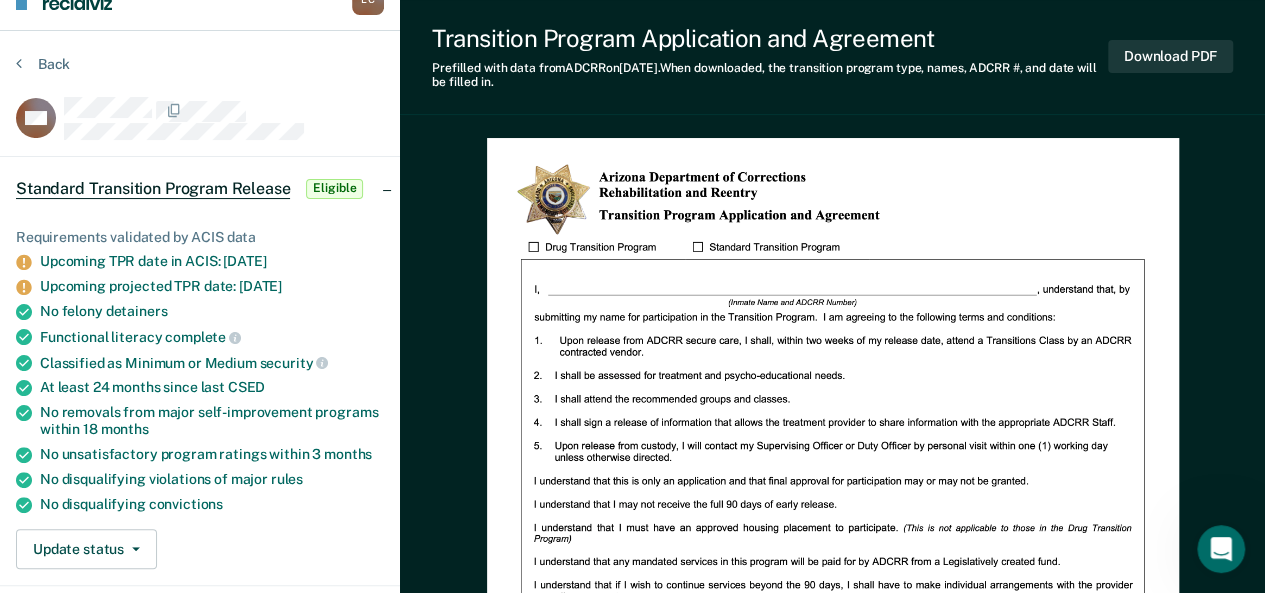 scroll, scrollTop: 0, scrollLeft: 0, axis: both 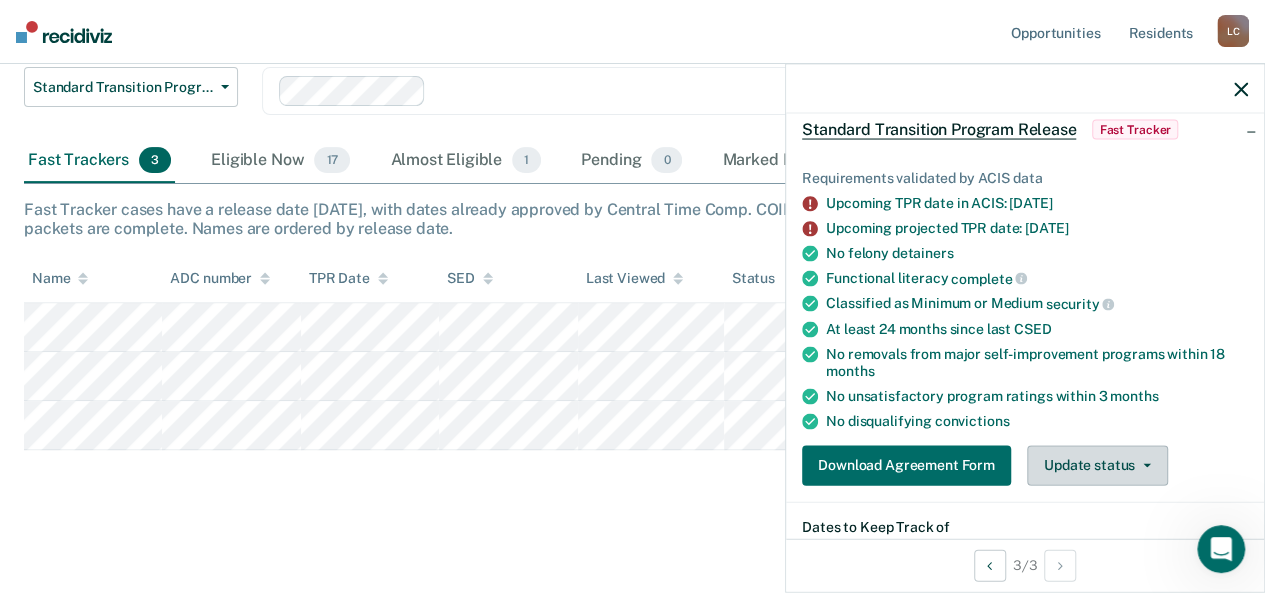 click on "Update status" at bounding box center (1097, 465) 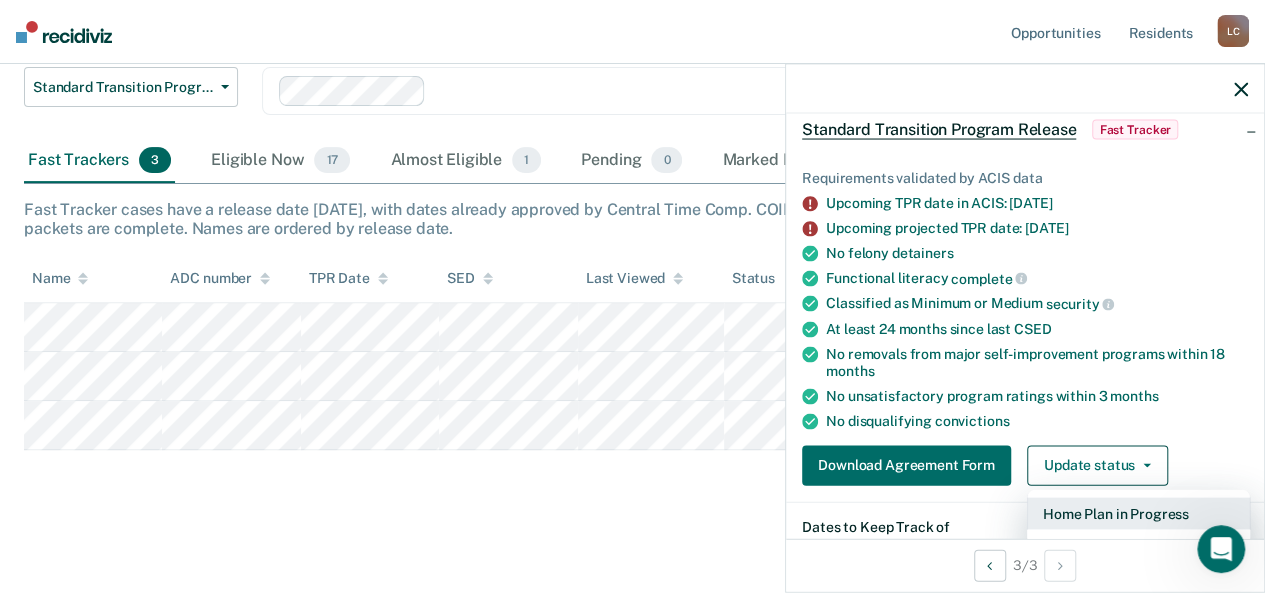 scroll, scrollTop: 200, scrollLeft: 0, axis: vertical 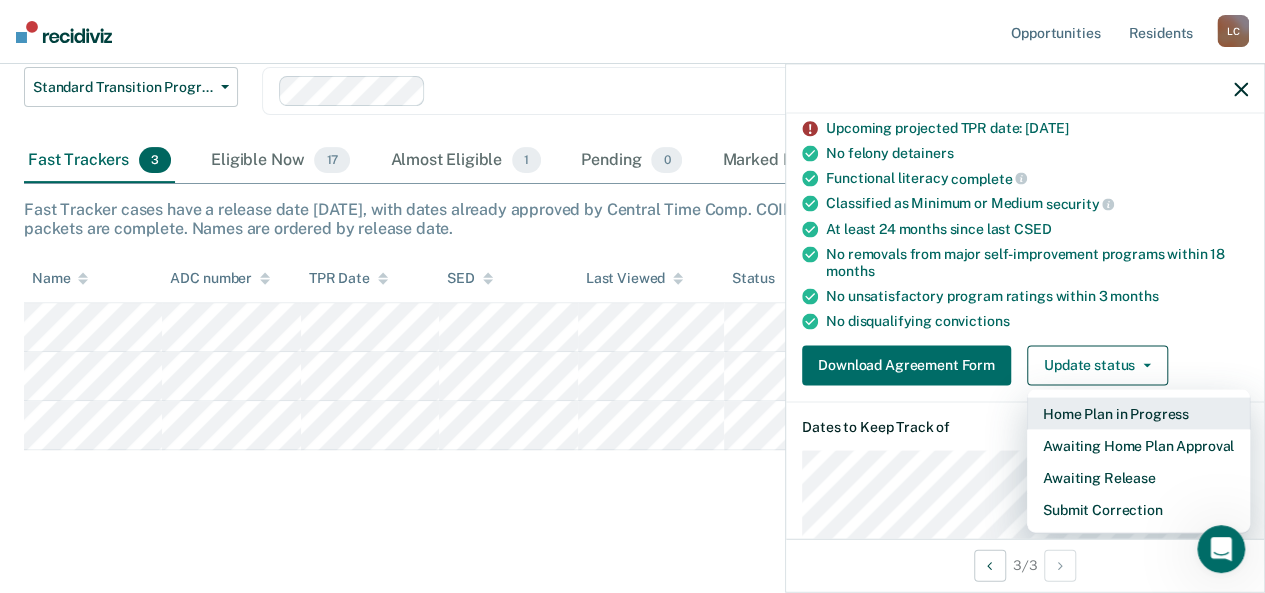 click on "Home Plan in Progress" at bounding box center [1138, 413] 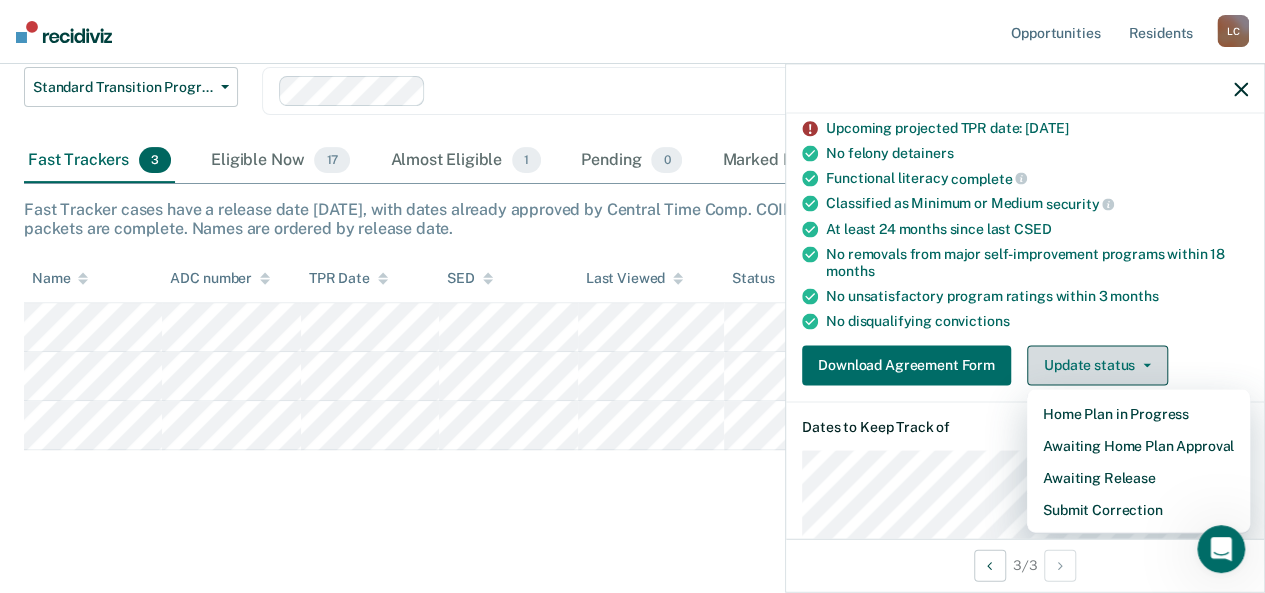 scroll, scrollTop: 148, scrollLeft: 0, axis: vertical 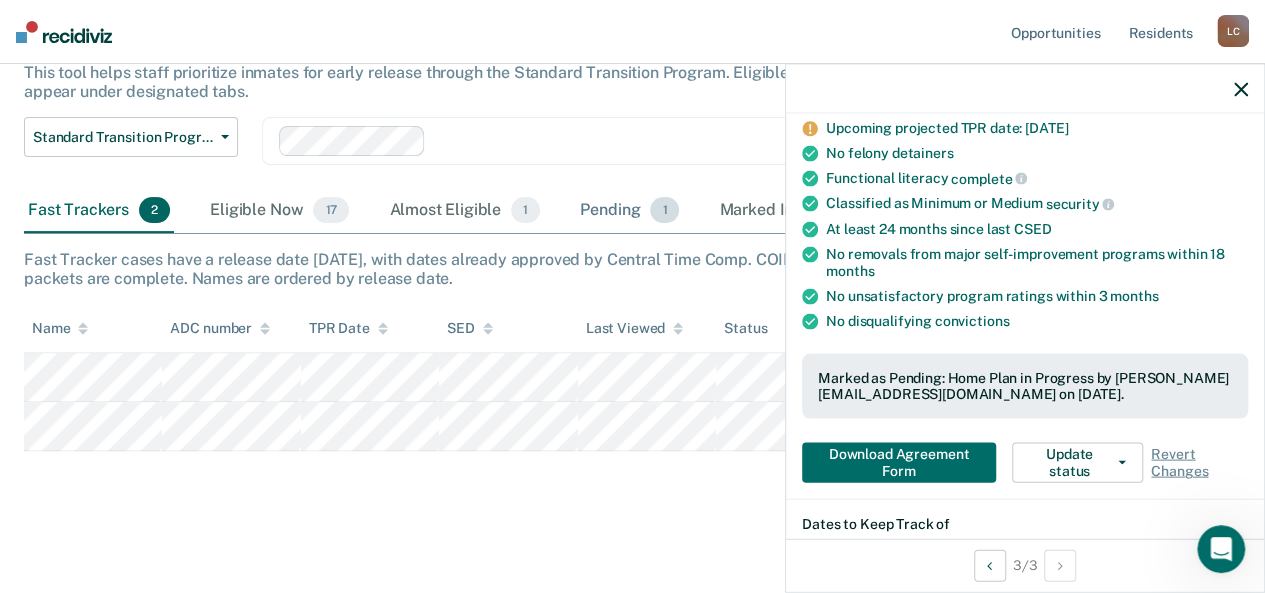 click on "Pending 1" at bounding box center [629, 211] 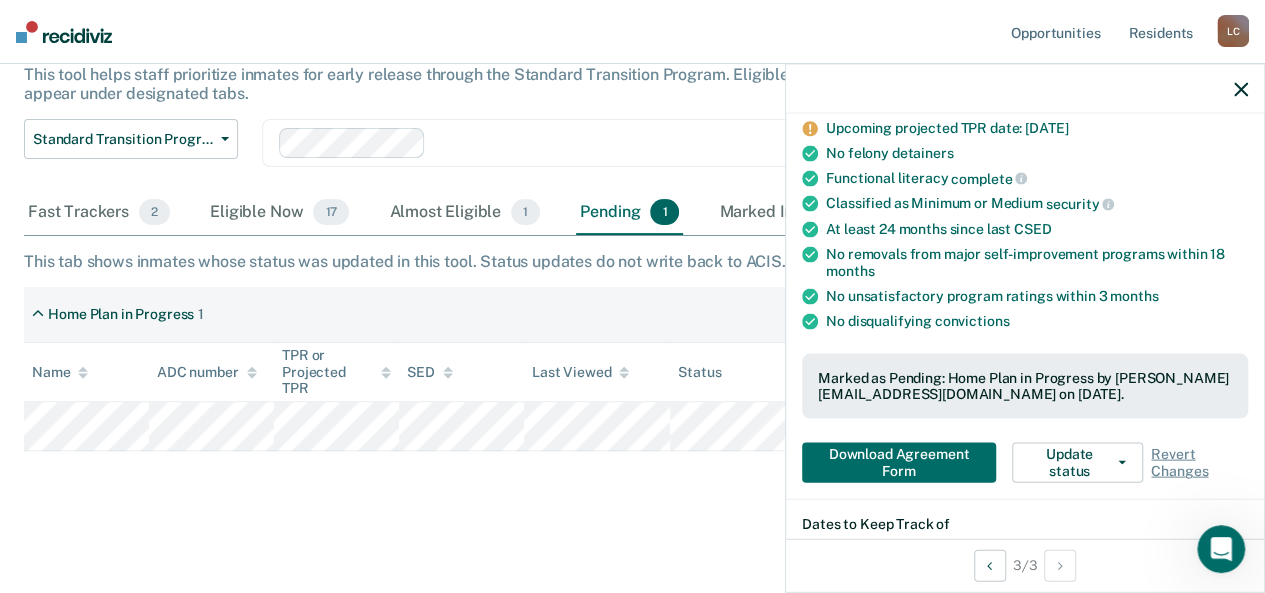 click at bounding box center (1025, 89) 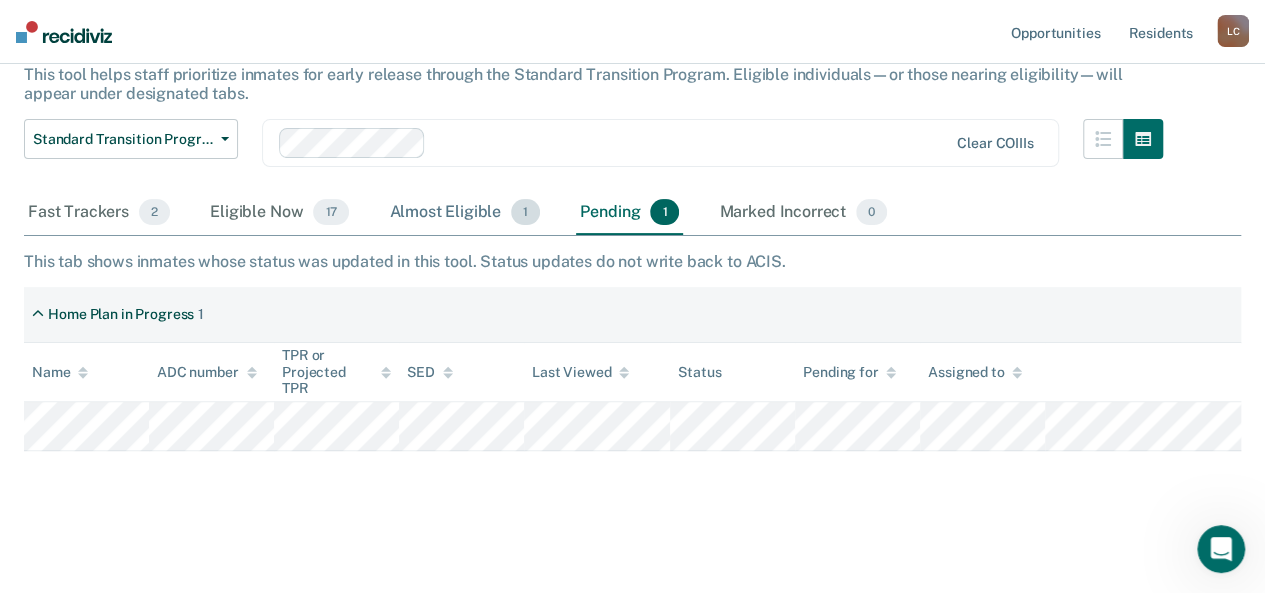 click on "Almost Eligible 1" at bounding box center (464, 213) 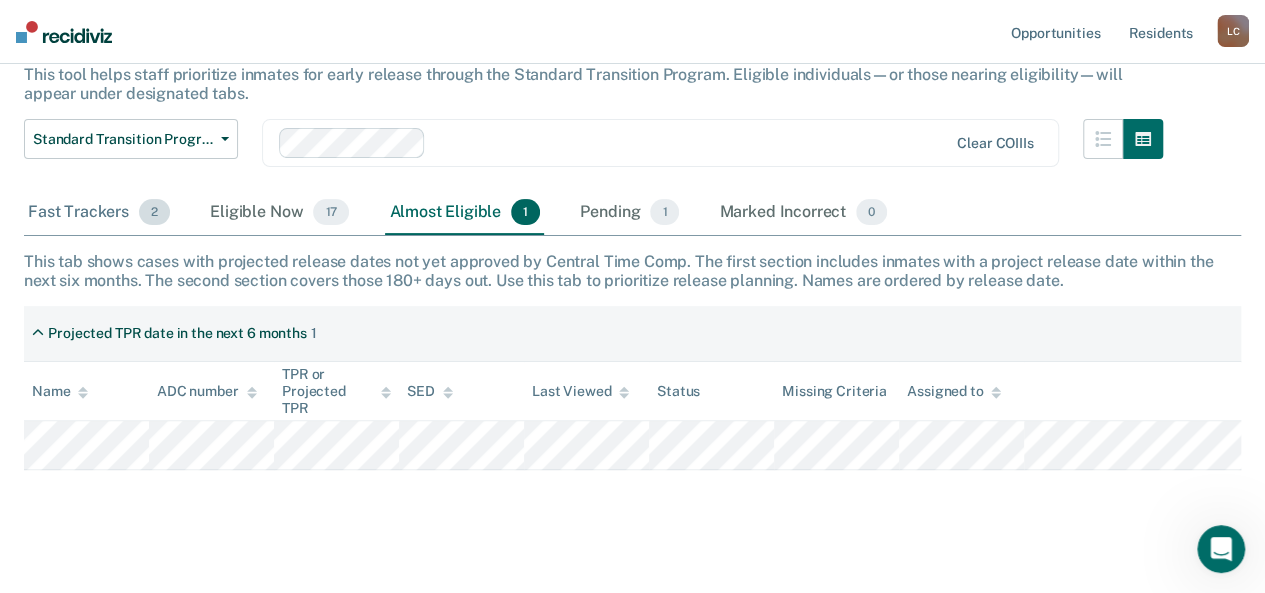 click on "Fast Trackers 2" at bounding box center (99, 213) 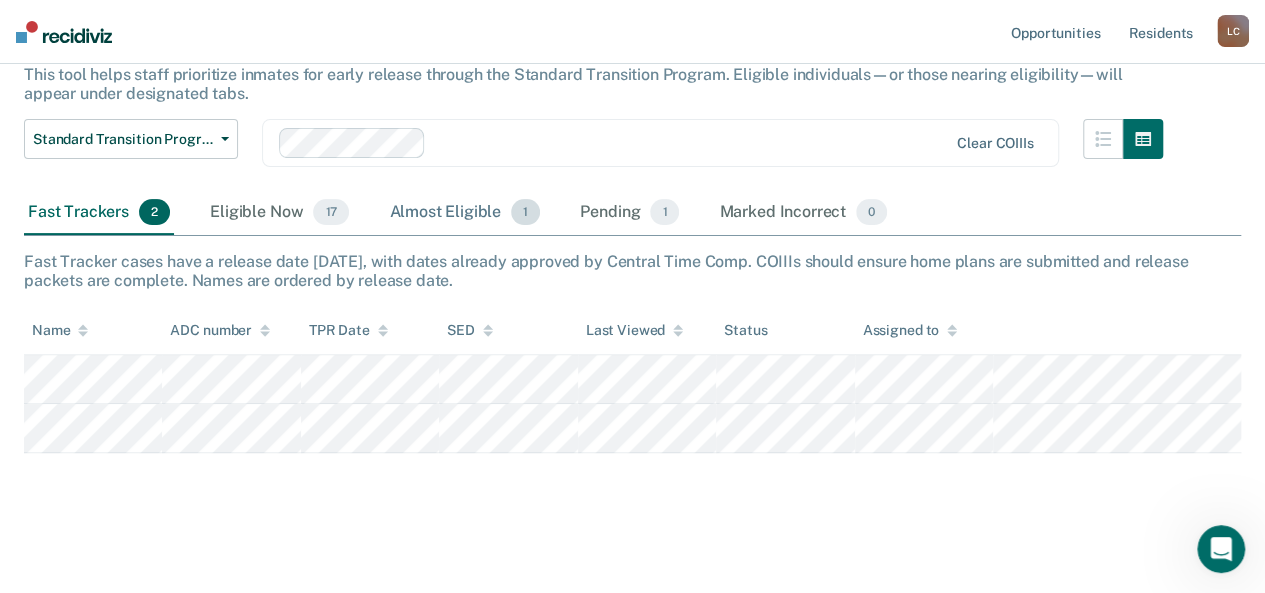 click on "Almost Eligible 1" at bounding box center (464, 213) 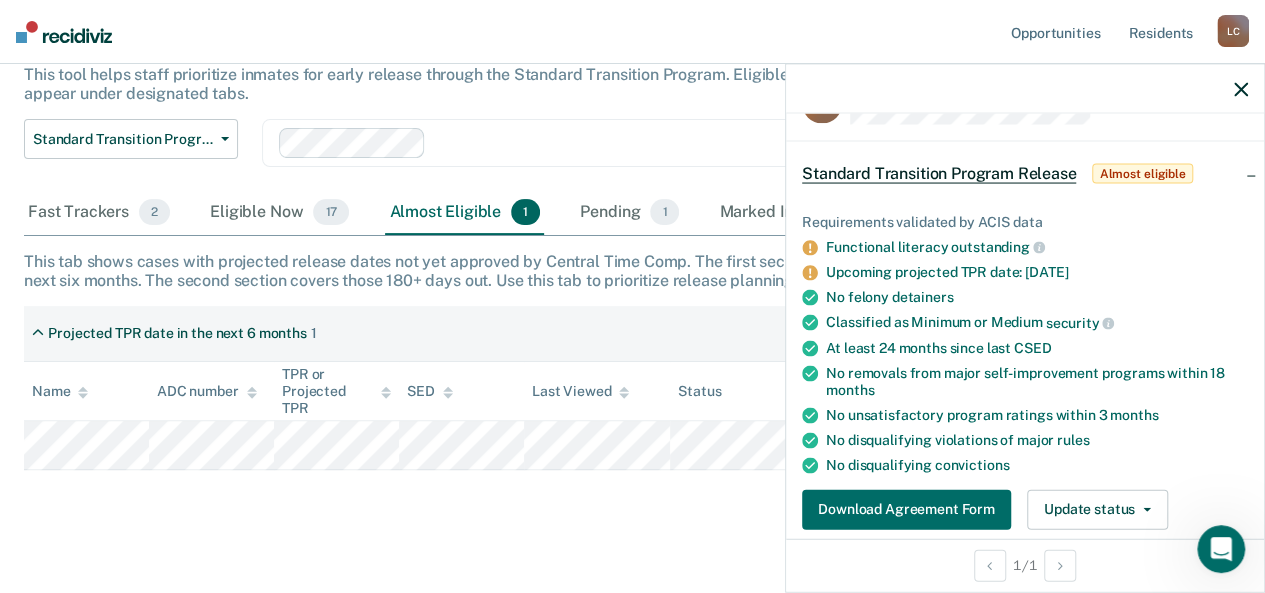 scroll, scrollTop: 100, scrollLeft: 0, axis: vertical 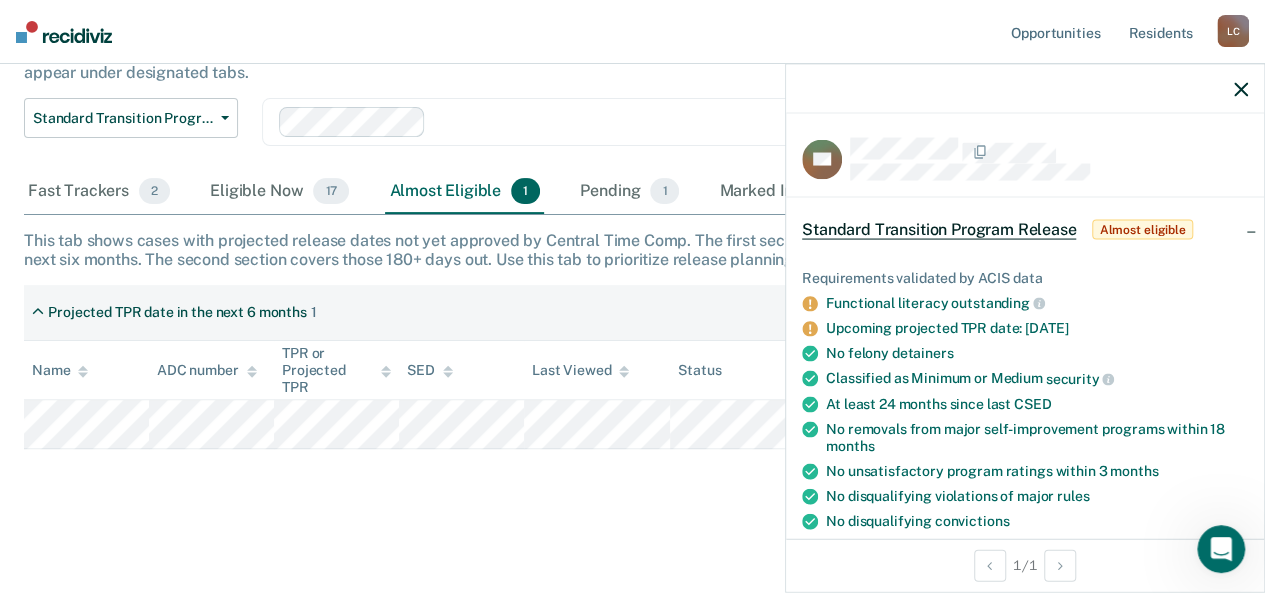 click 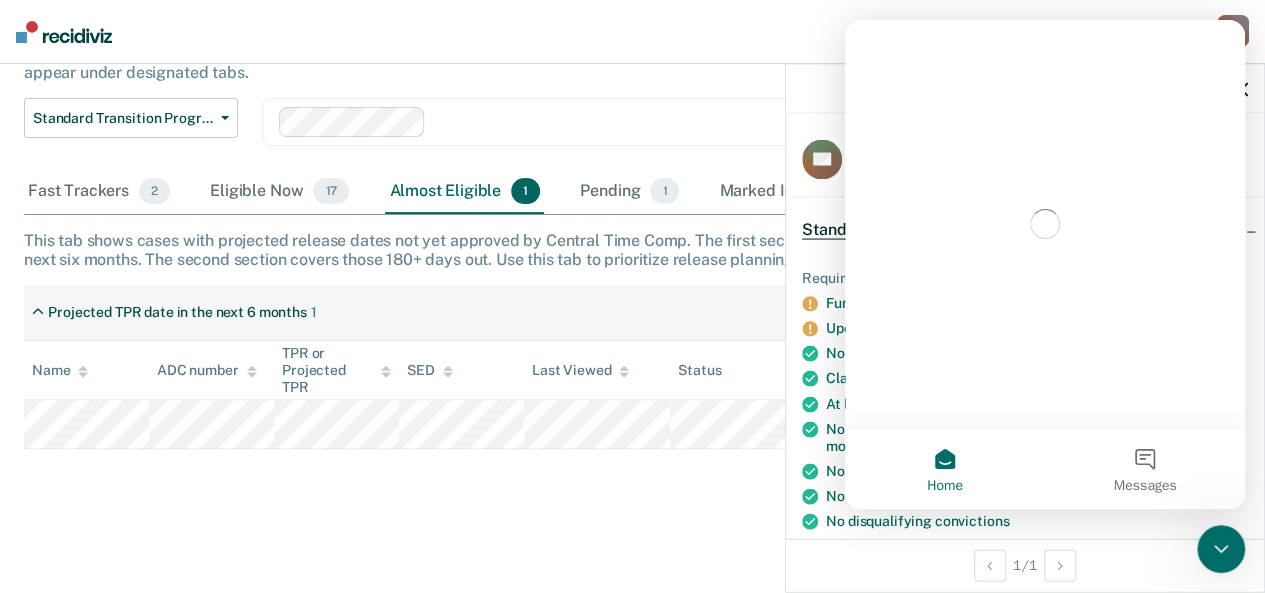 scroll, scrollTop: 0, scrollLeft: 0, axis: both 